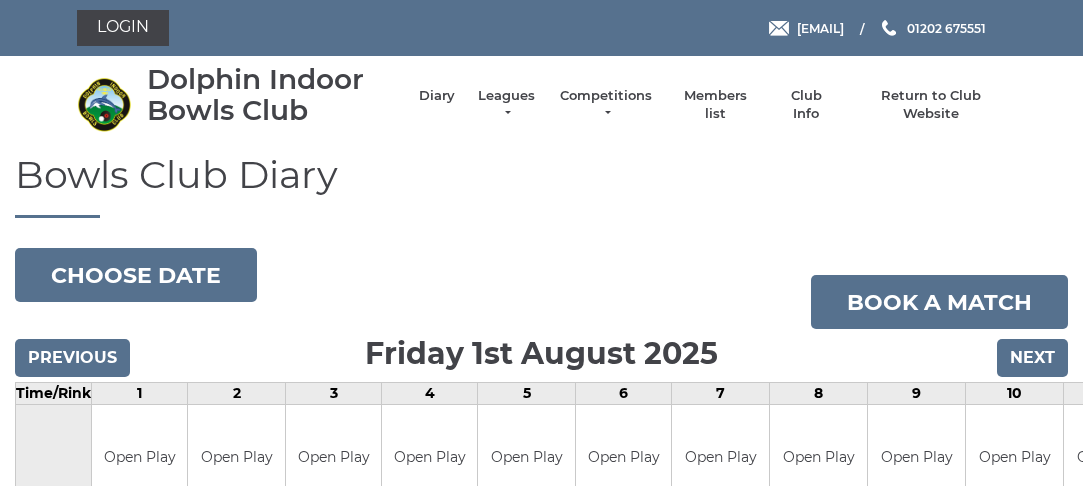 scroll, scrollTop: 0, scrollLeft: 0, axis: both 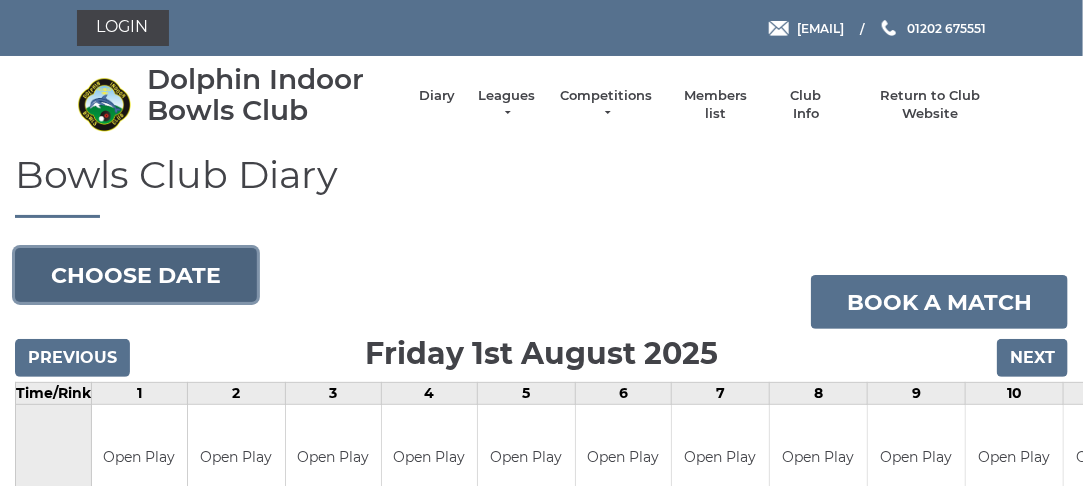click on "Choose date" at bounding box center (136, 275) 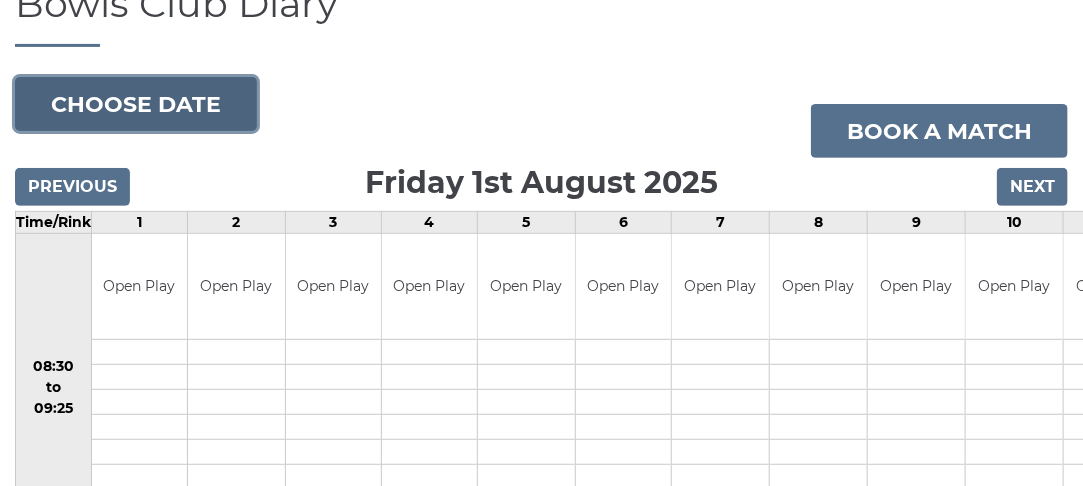 scroll, scrollTop: 190, scrollLeft: 0, axis: vertical 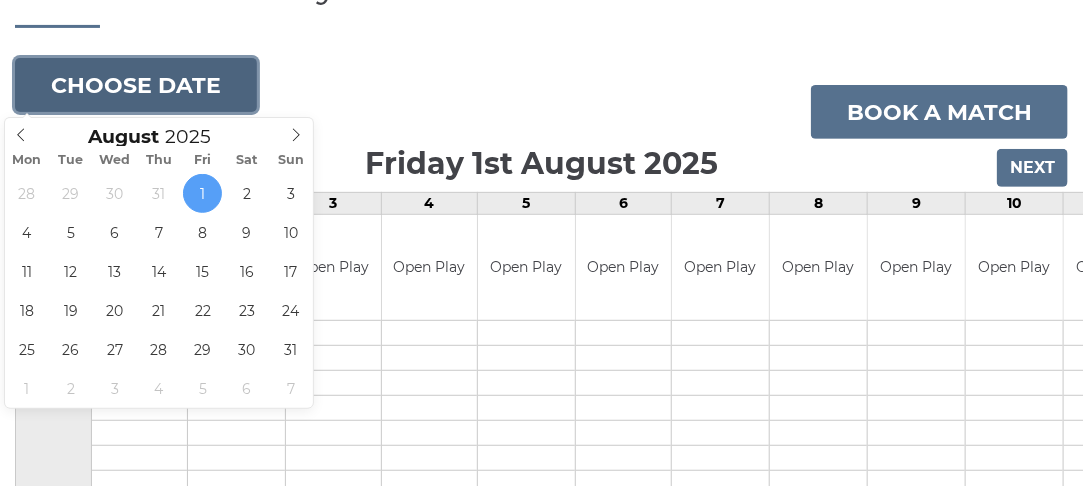 click on "Choose date" at bounding box center [136, 85] 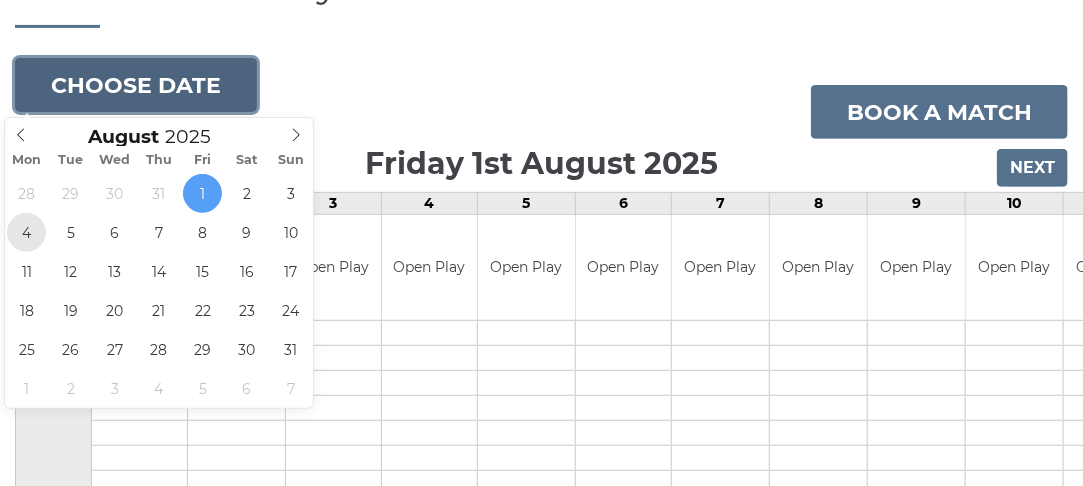 type on "2025-08-04" 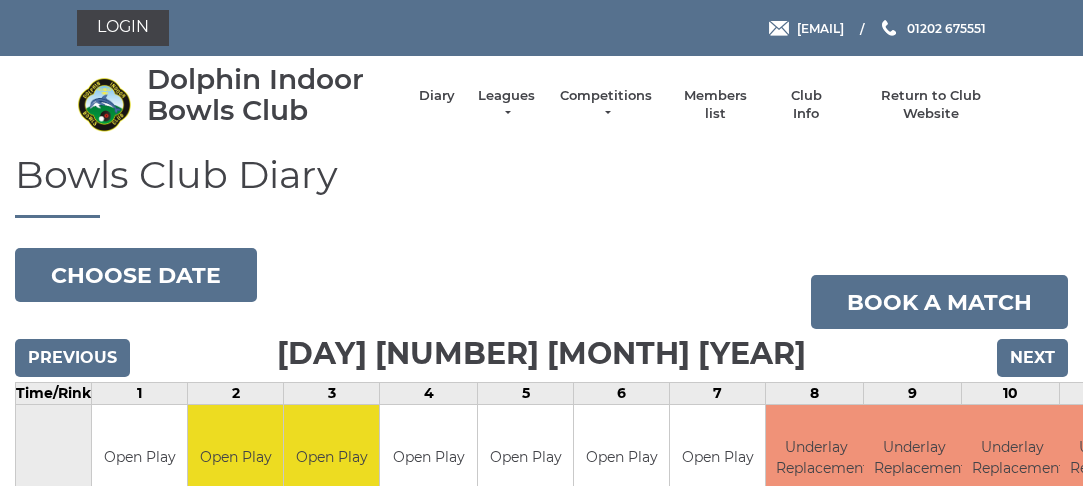 scroll, scrollTop: 0, scrollLeft: 0, axis: both 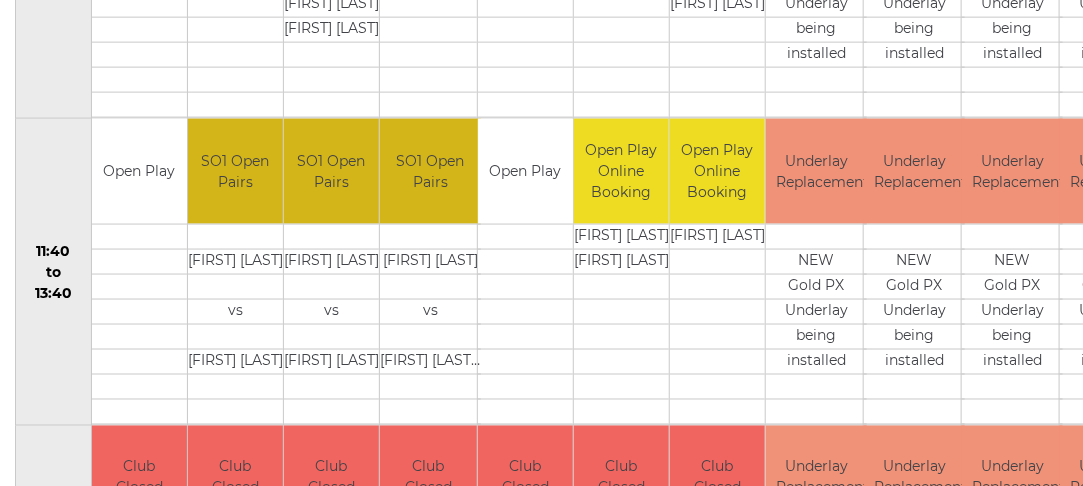 click at bounding box center [717, 336] 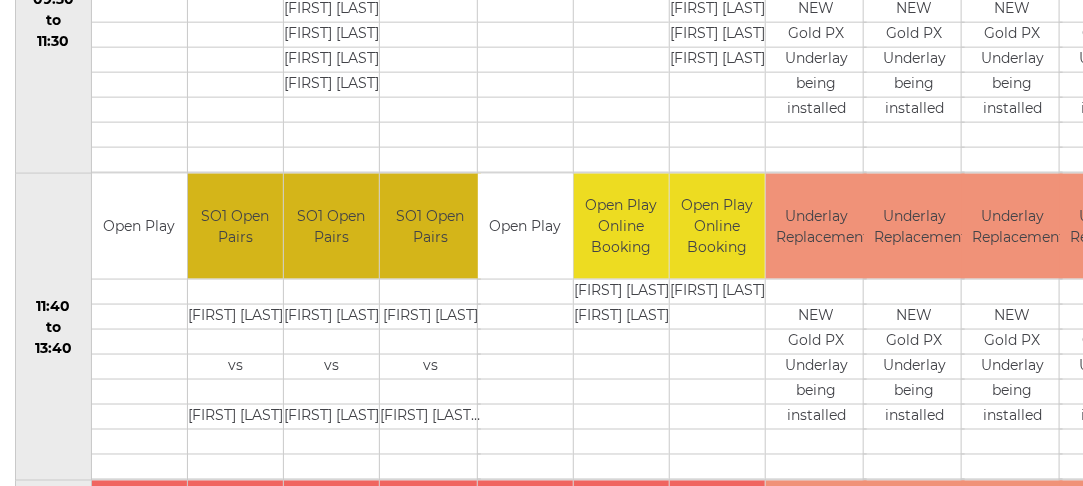 scroll, scrollTop: 872, scrollLeft: 0, axis: vertical 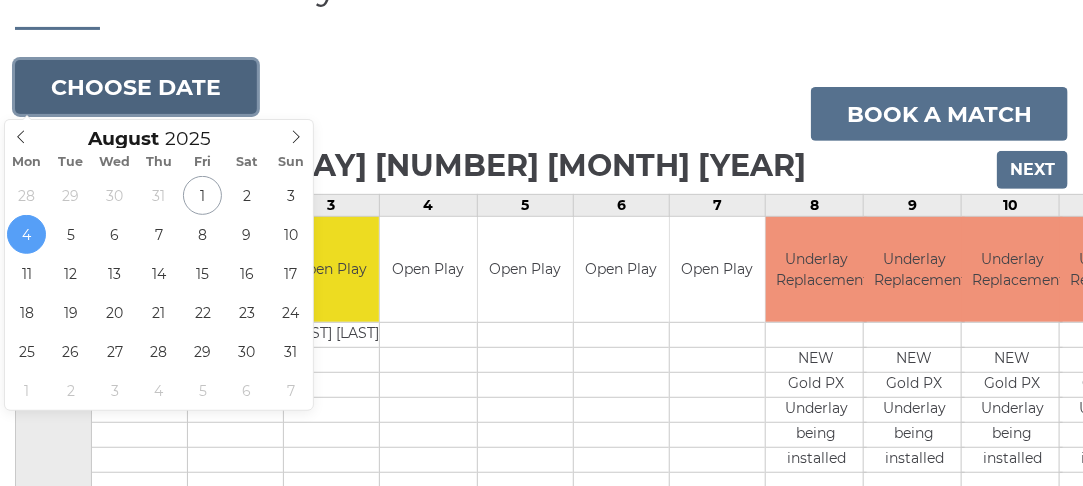 click on "Choose date" at bounding box center (136, 87) 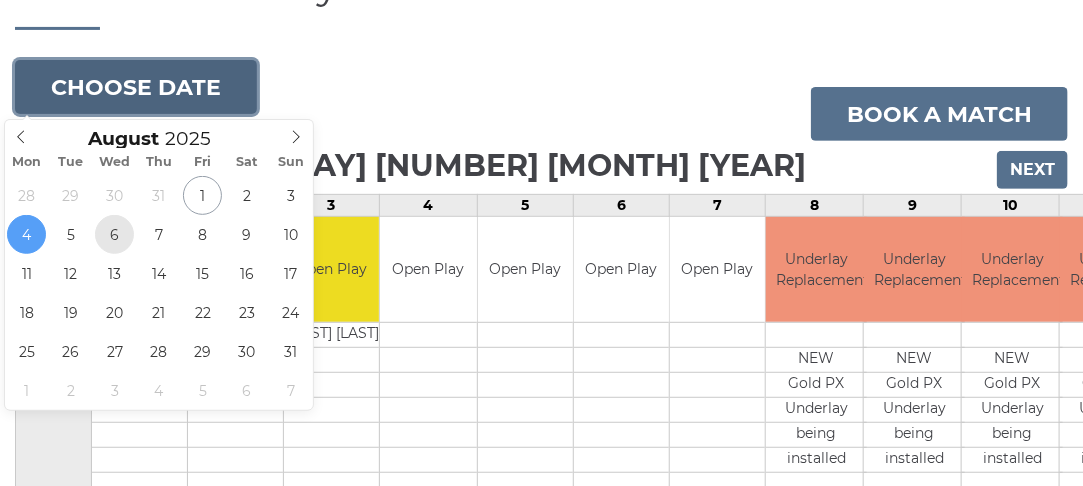 type on "2025-08-06" 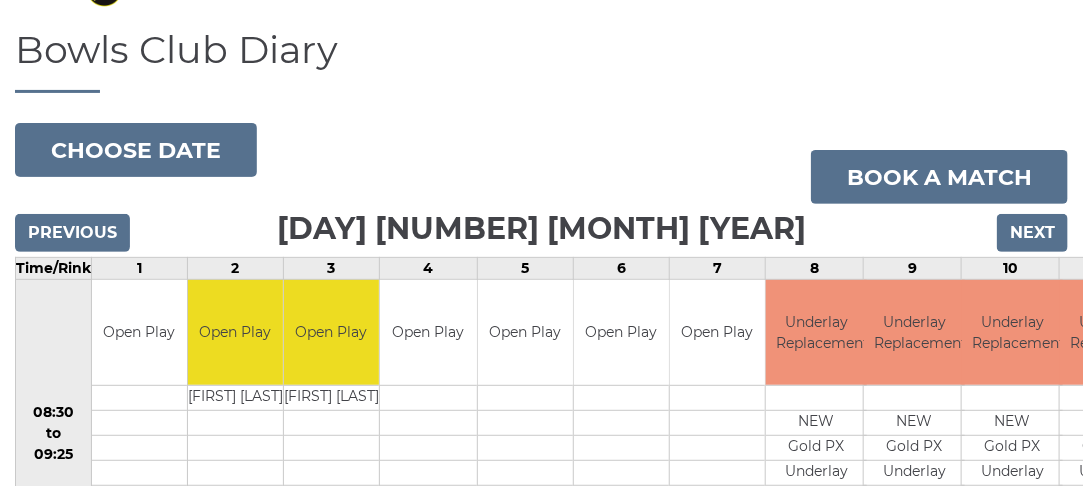 scroll, scrollTop: 99, scrollLeft: 0, axis: vertical 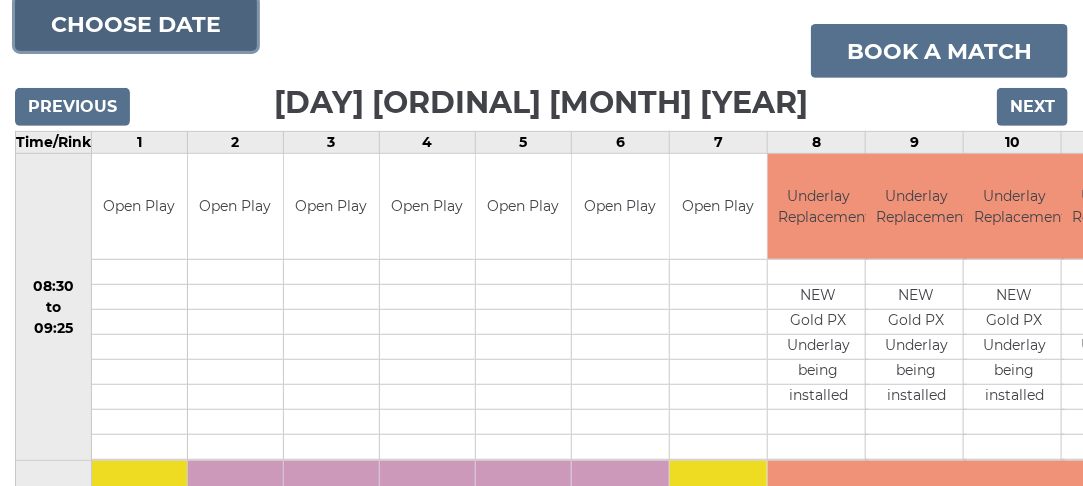 click on "Choose date" at bounding box center (136, 24) 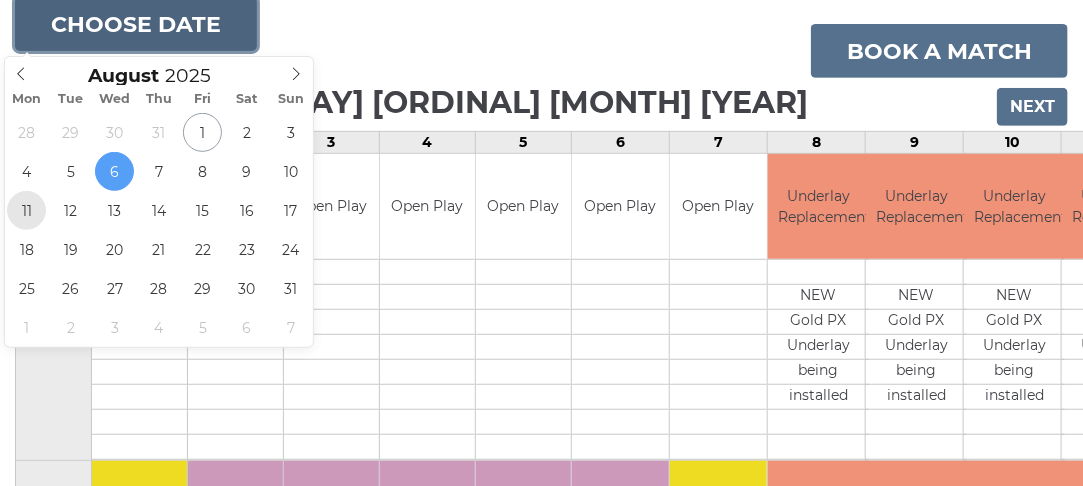 type on "2025-08-11" 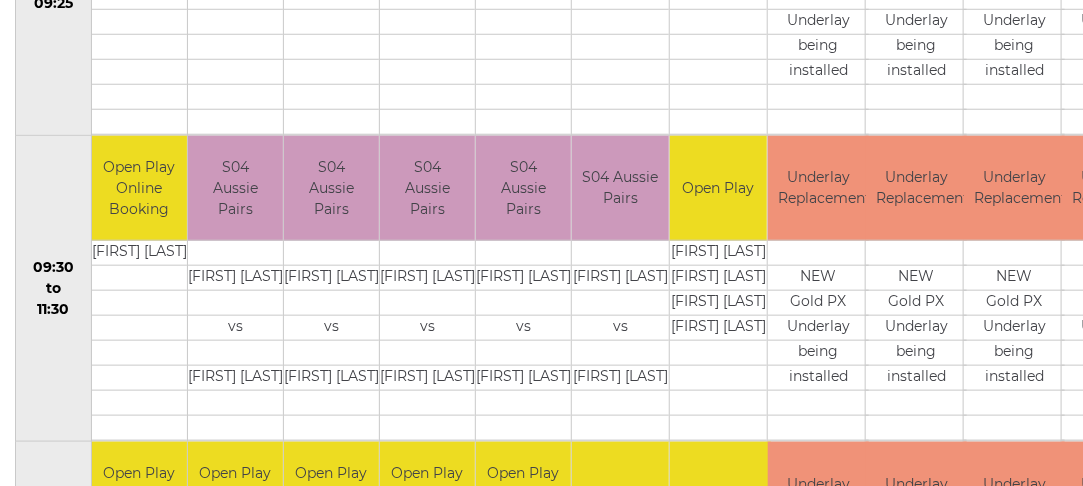 scroll, scrollTop: 618, scrollLeft: 0, axis: vertical 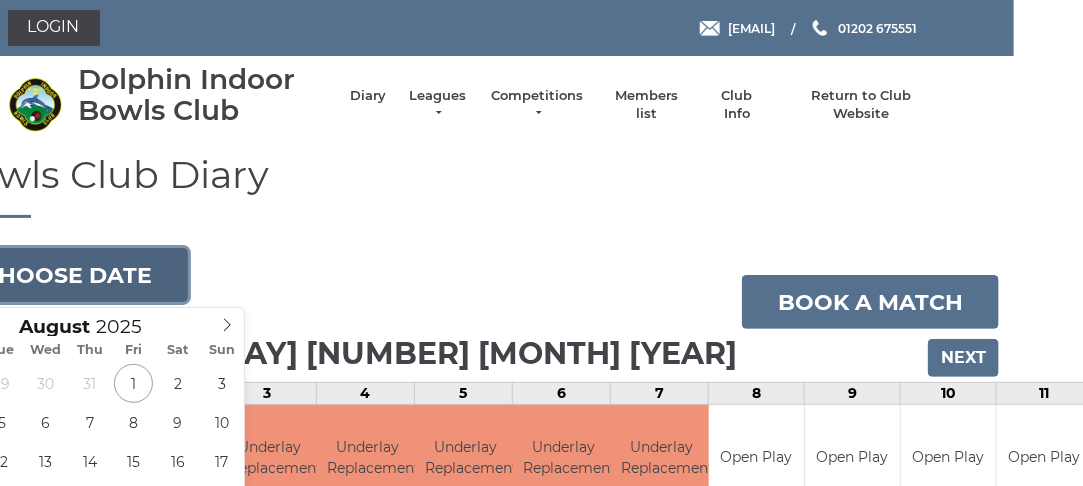 click on "Choose date" at bounding box center [67, 275] 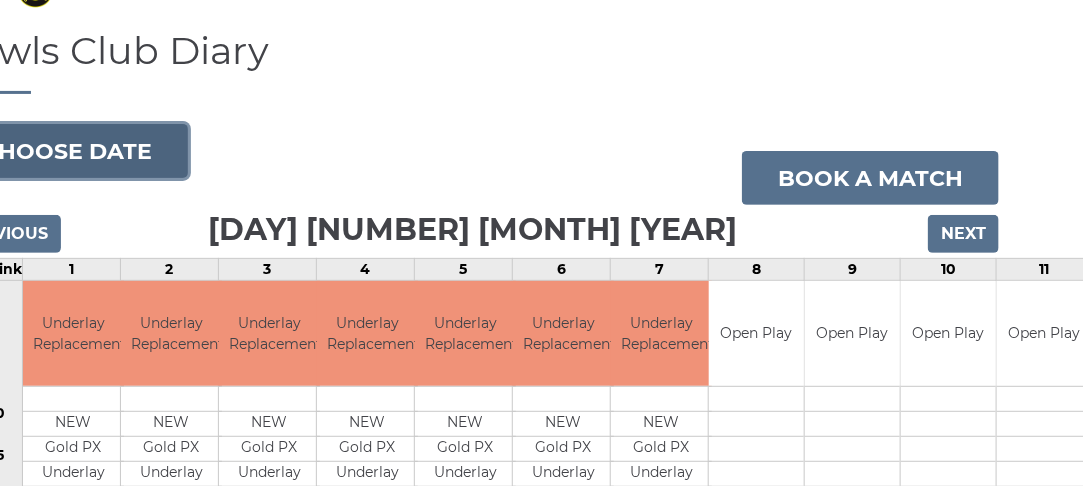scroll, scrollTop: 122, scrollLeft: 69, axis: both 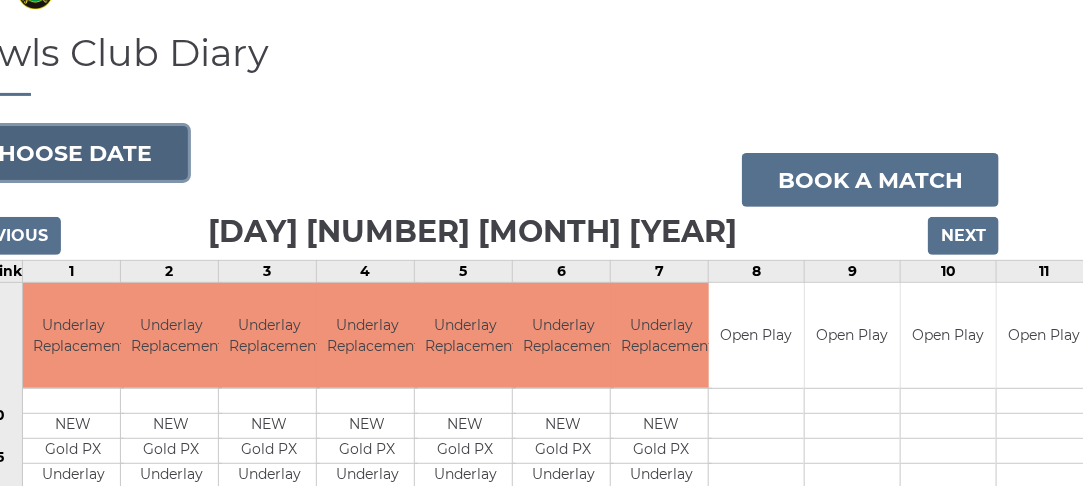 click on "Choose date" at bounding box center [67, 153] 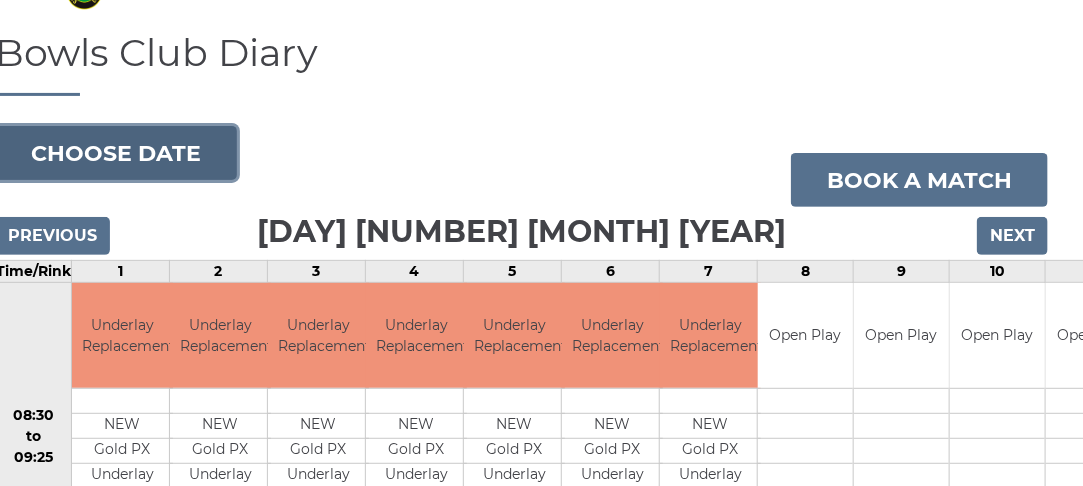 scroll, scrollTop: 122, scrollLeft: 0, axis: vertical 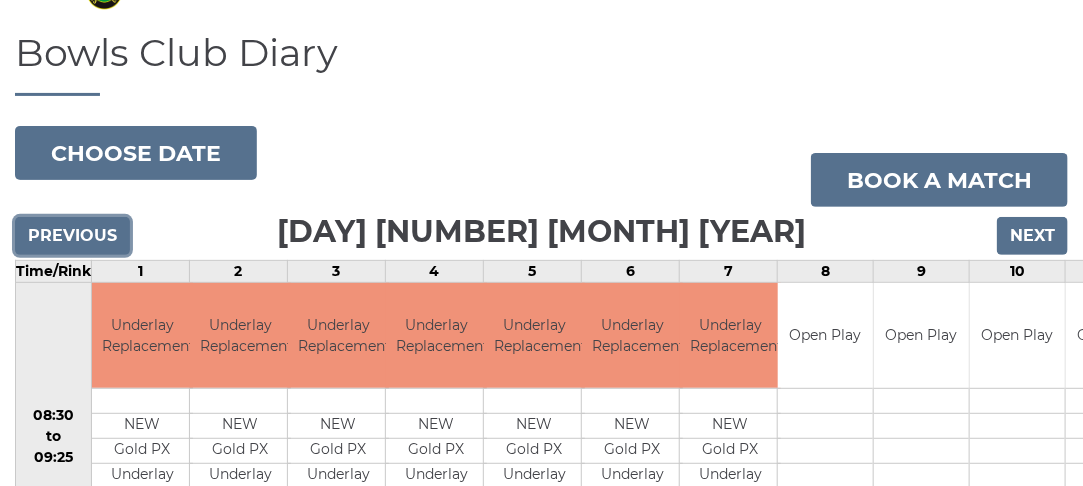 click on "Previous" at bounding box center (72, 236) 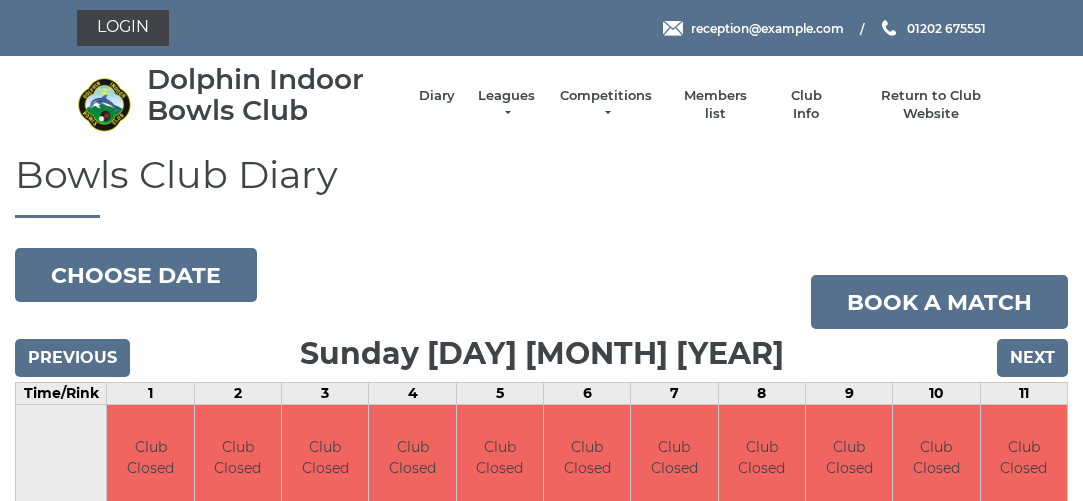 scroll, scrollTop: 0, scrollLeft: 0, axis: both 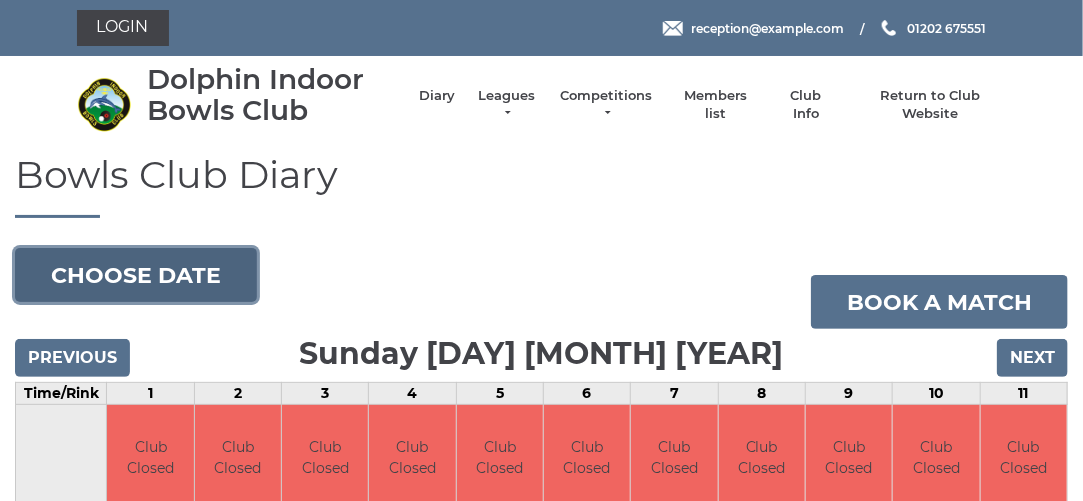 click on "Choose date" at bounding box center [136, 275] 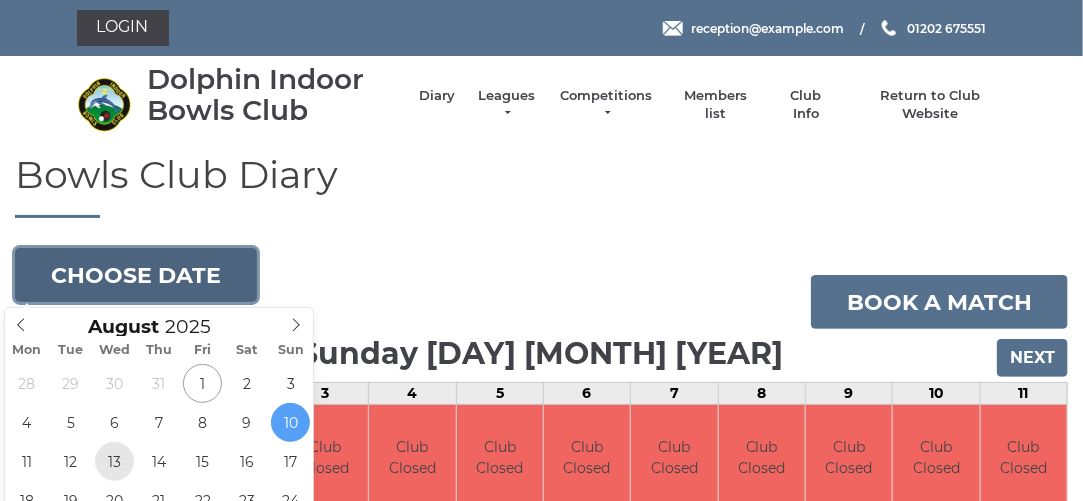 type on "2025-08-13" 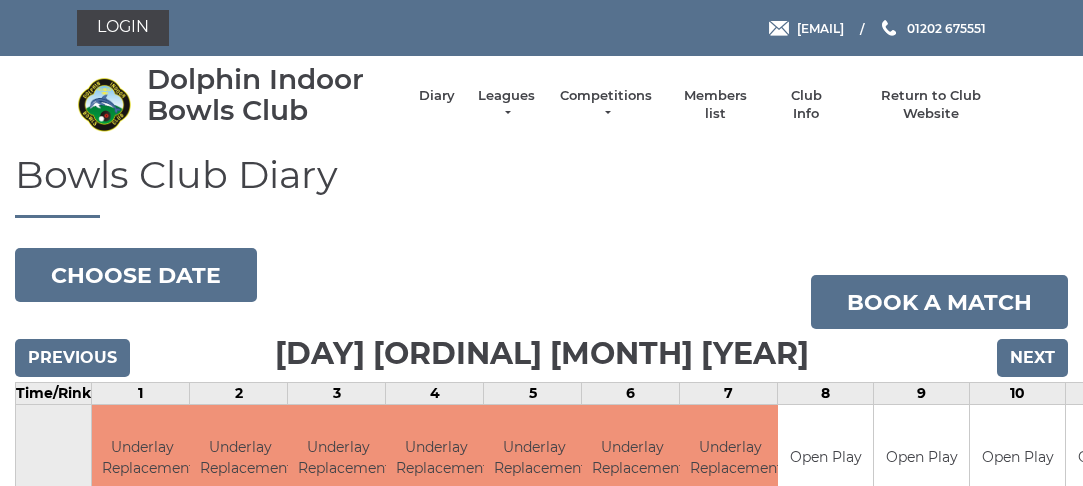 scroll, scrollTop: 0, scrollLeft: 0, axis: both 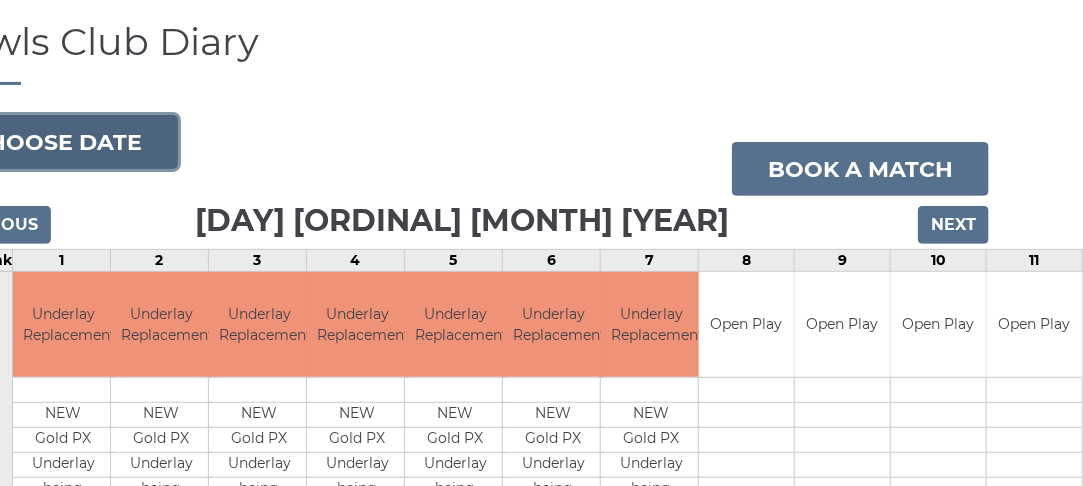 click on "Choose date" at bounding box center [57, 142] 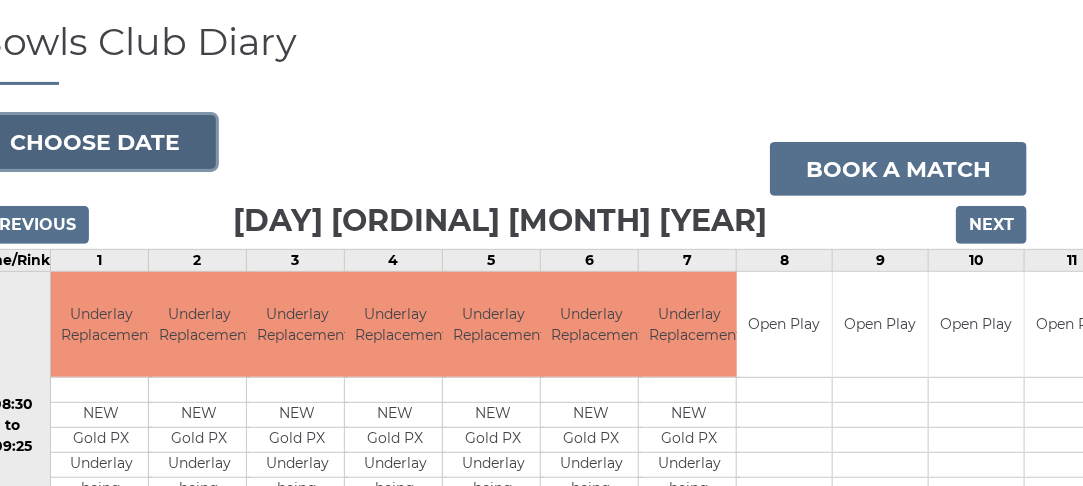 scroll, scrollTop: 133, scrollLeft: 0, axis: vertical 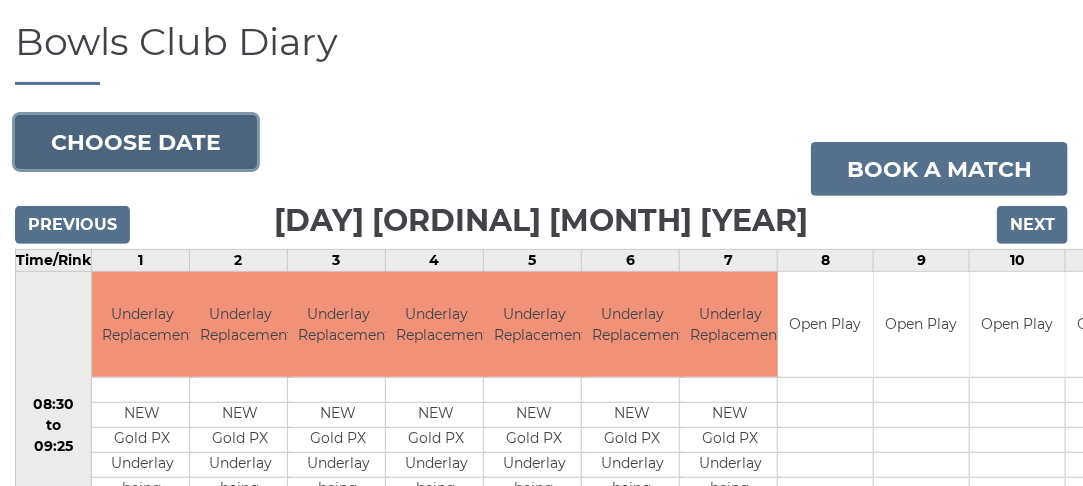 click on "Choose date" at bounding box center [136, 142] 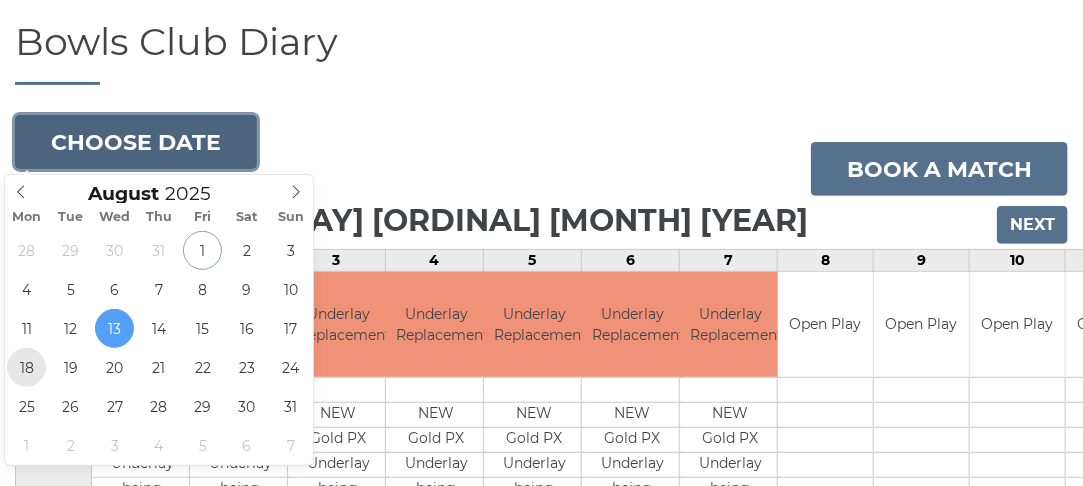type on "2025-08-18" 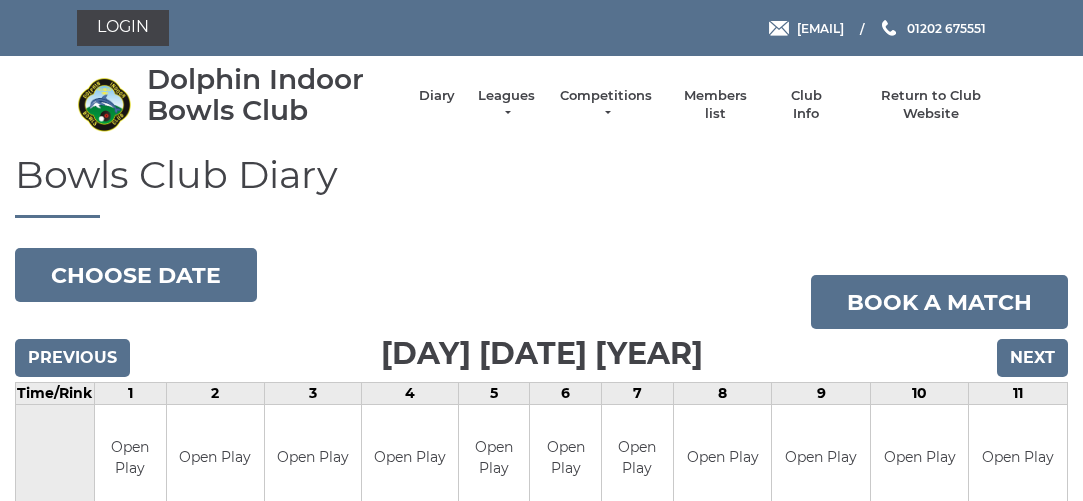 scroll, scrollTop: 0, scrollLeft: 0, axis: both 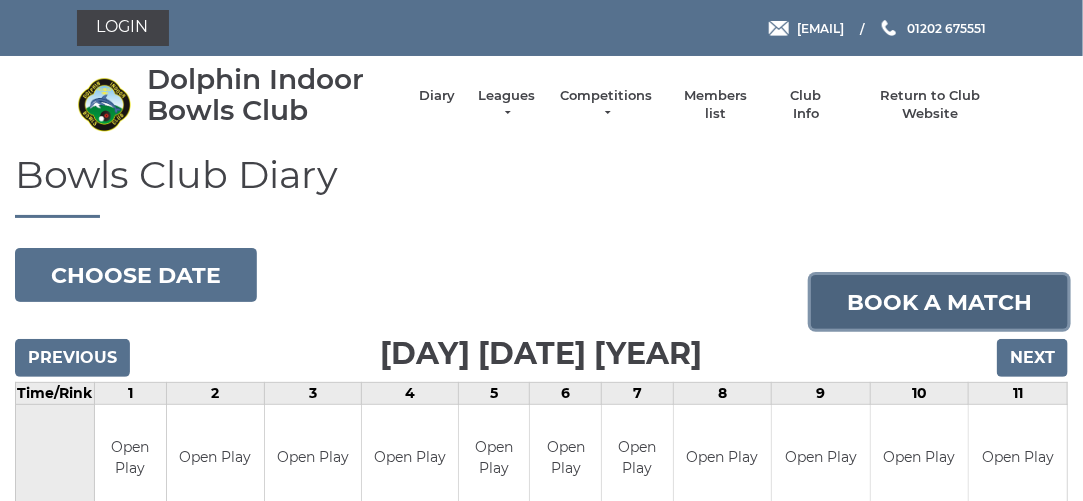 click on "Book a match" at bounding box center [939, 302] 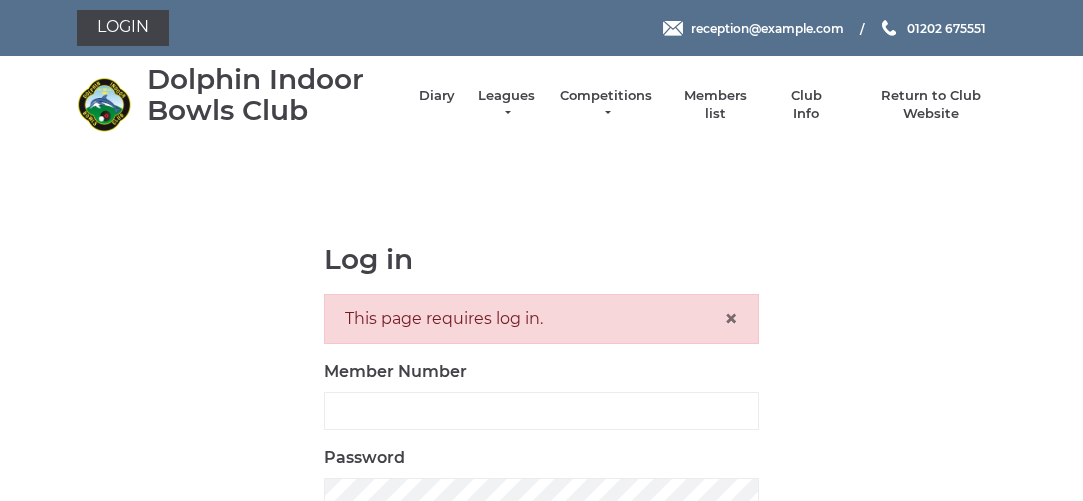 scroll, scrollTop: 0, scrollLeft: 0, axis: both 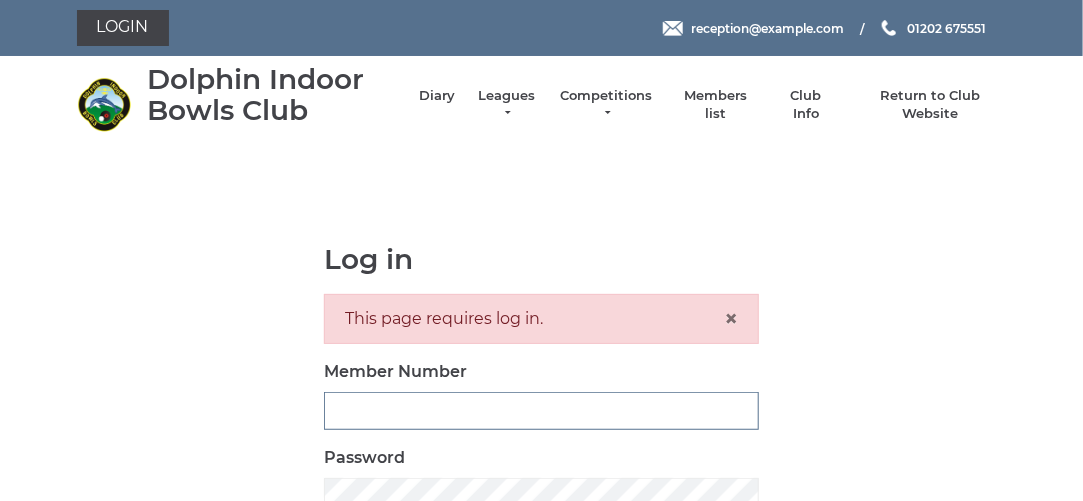 type on "3280" 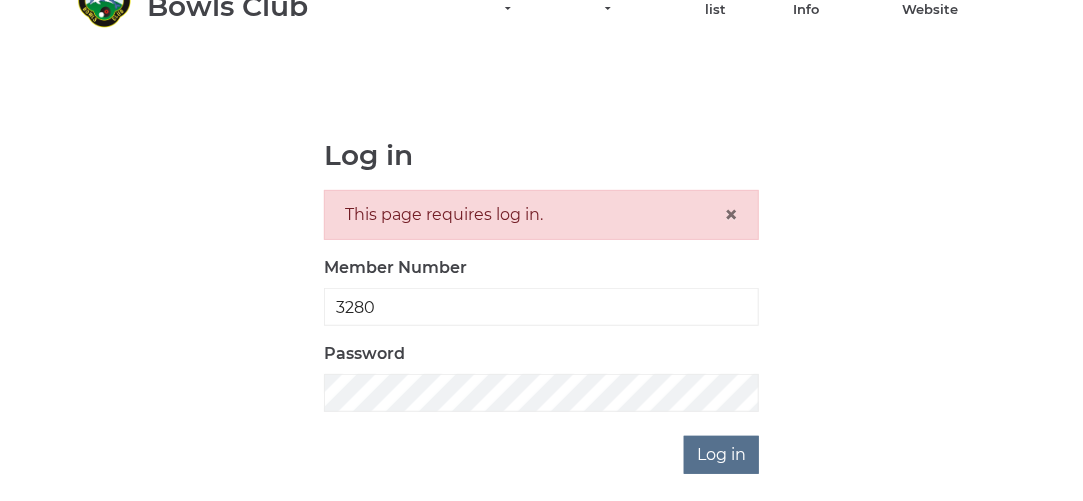 scroll, scrollTop: 188, scrollLeft: 0, axis: vertical 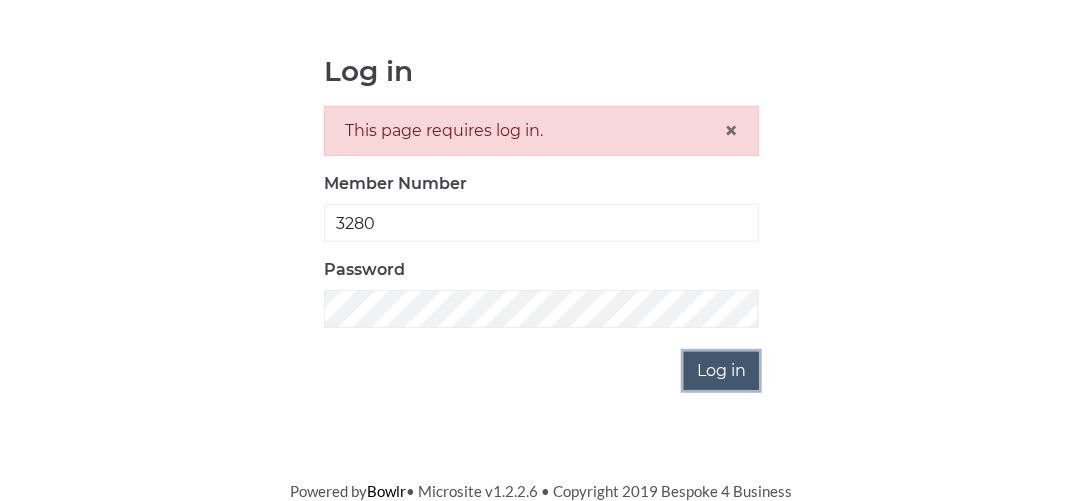 click on "Log in" at bounding box center [721, 371] 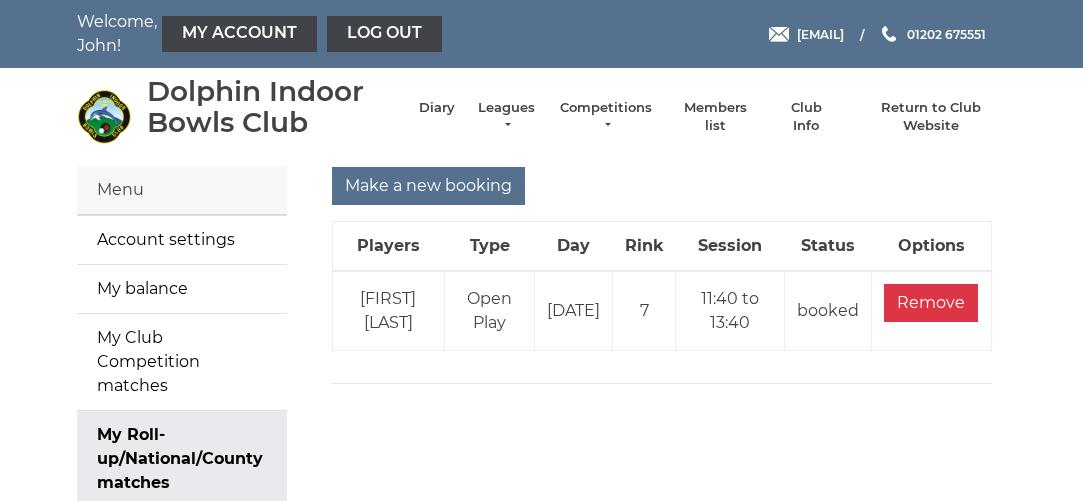 scroll, scrollTop: 0, scrollLeft: 0, axis: both 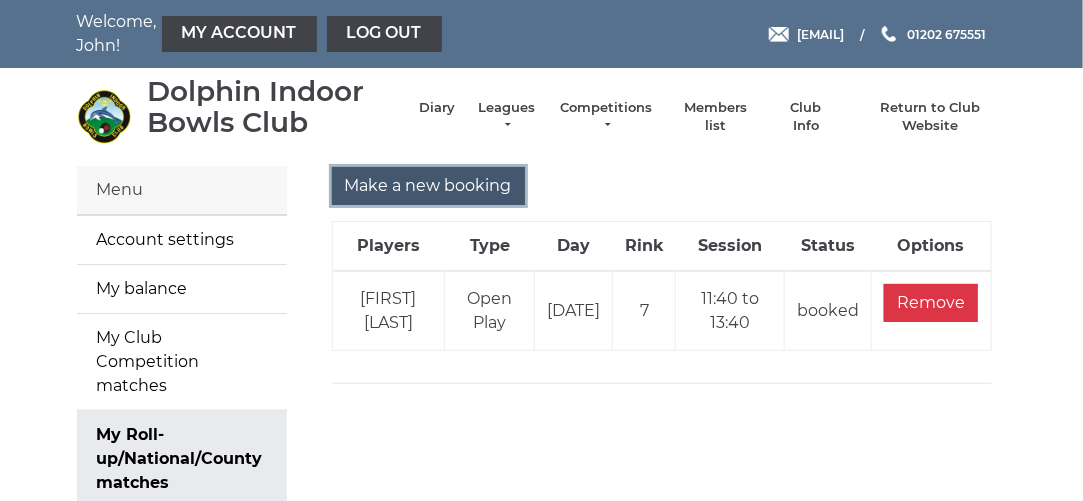 click on "Make a new booking" at bounding box center [428, 186] 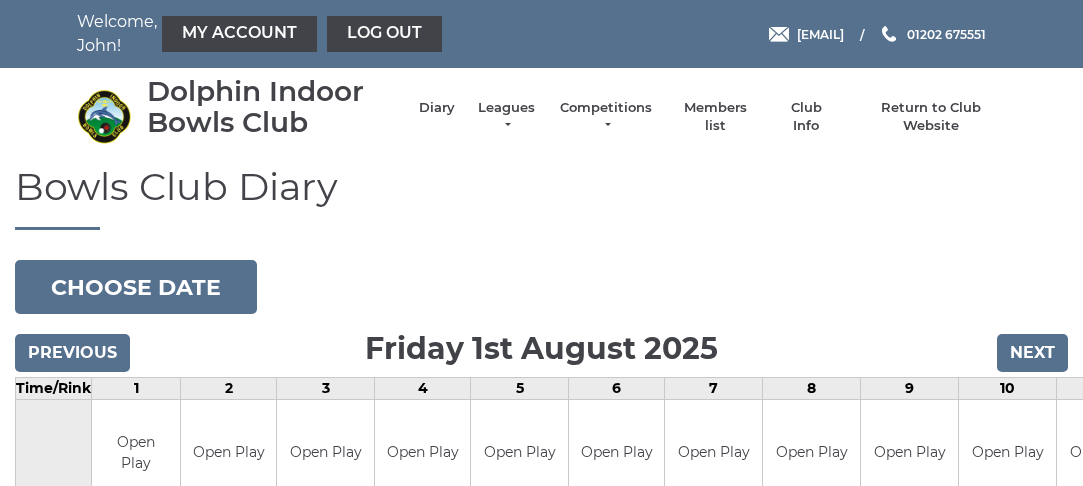 scroll, scrollTop: 0, scrollLeft: 0, axis: both 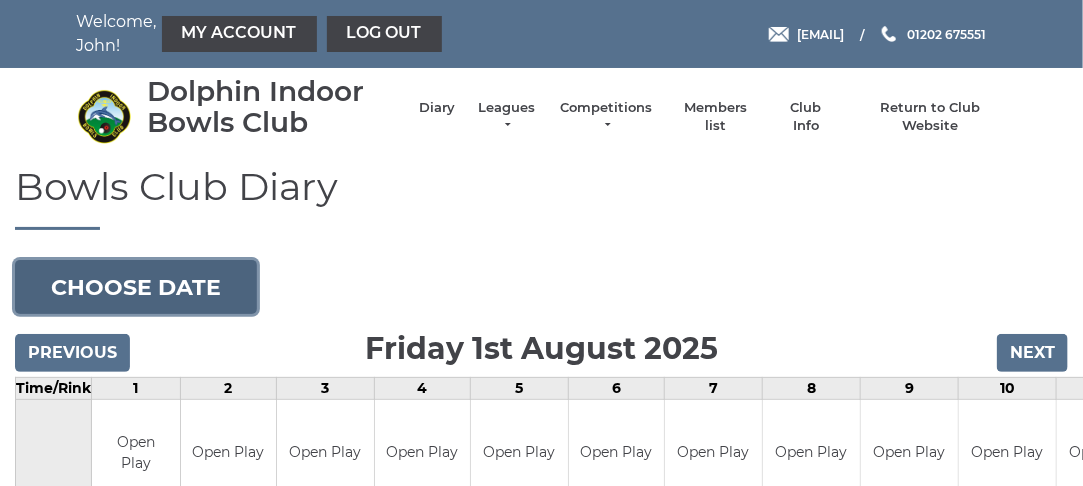 click on "Choose date" at bounding box center [136, 287] 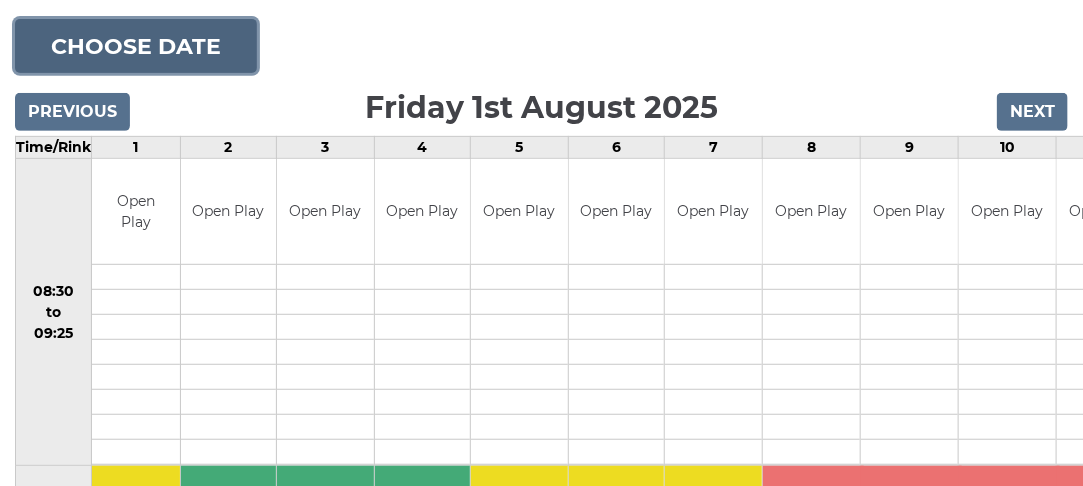 scroll, scrollTop: 252, scrollLeft: 0, axis: vertical 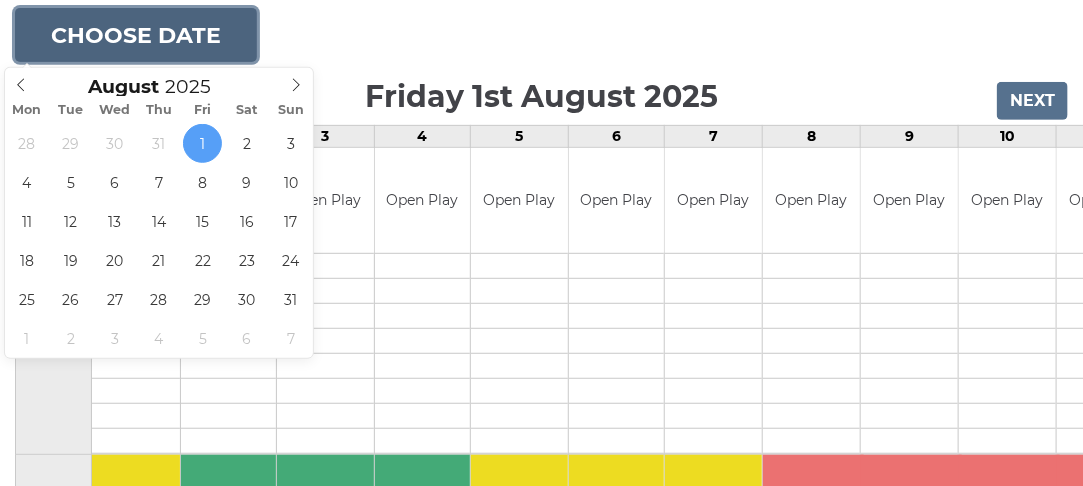 click on "Choose date" at bounding box center (136, 35) 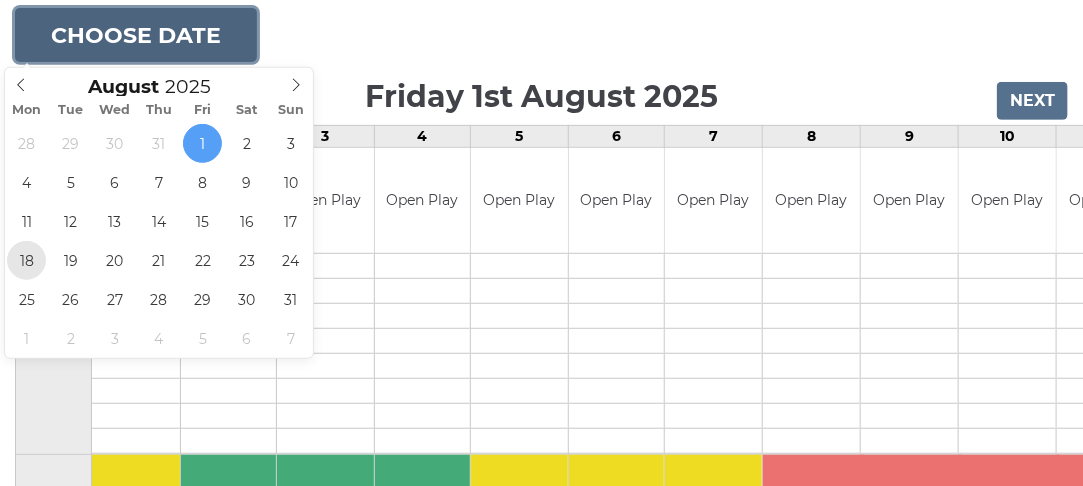 type on "[DATE]" 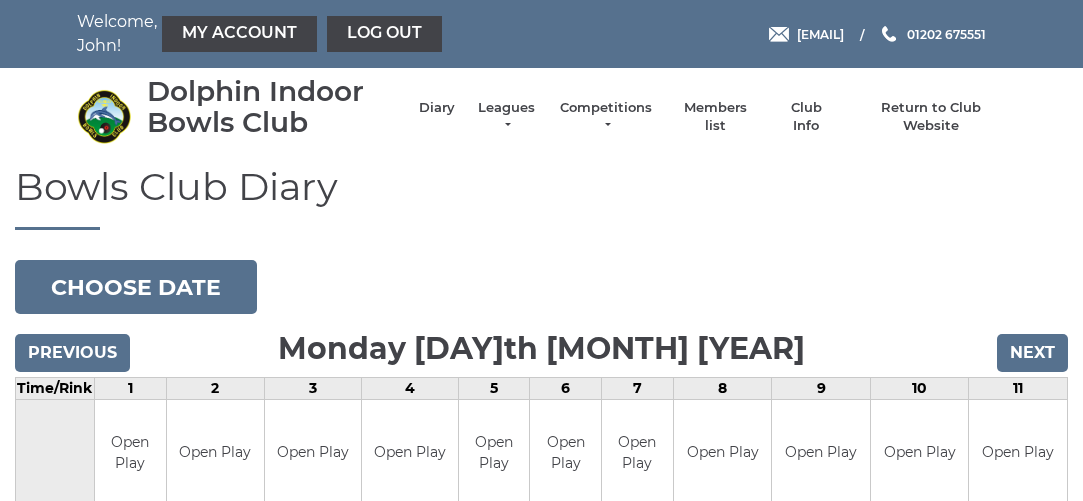 scroll, scrollTop: 0, scrollLeft: 0, axis: both 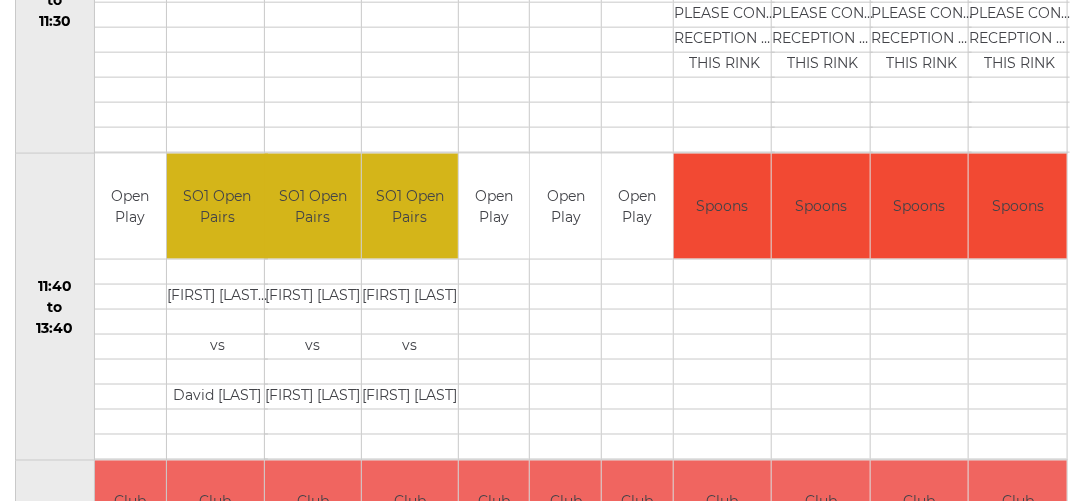 click on "Open Play" at bounding box center (565, 206) 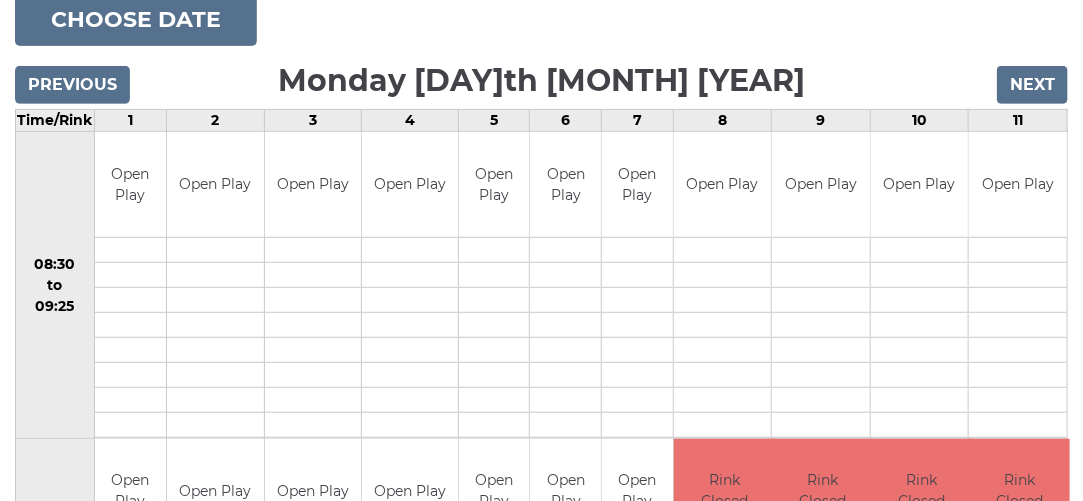 scroll, scrollTop: 0, scrollLeft: 0, axis: both 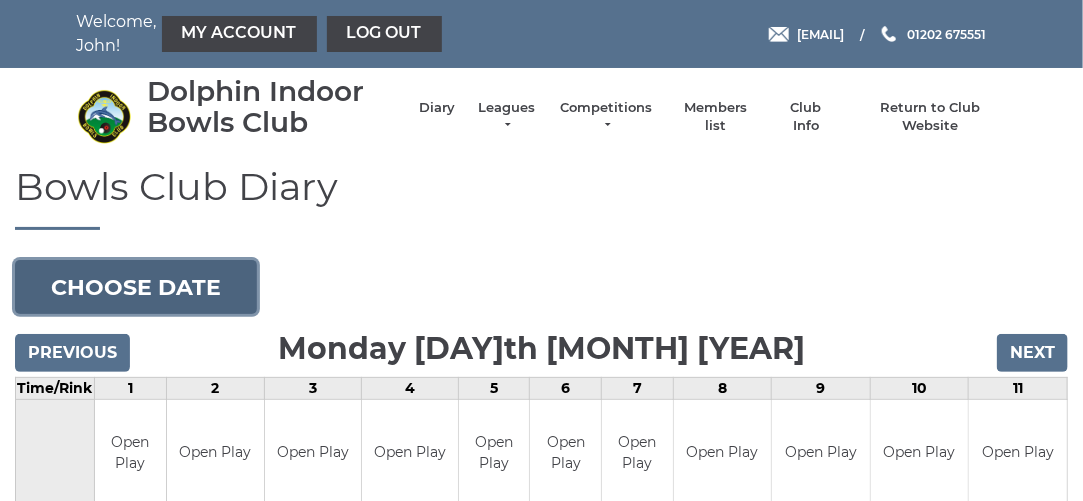 click on "Choose date" at bounding box center [136, 287] 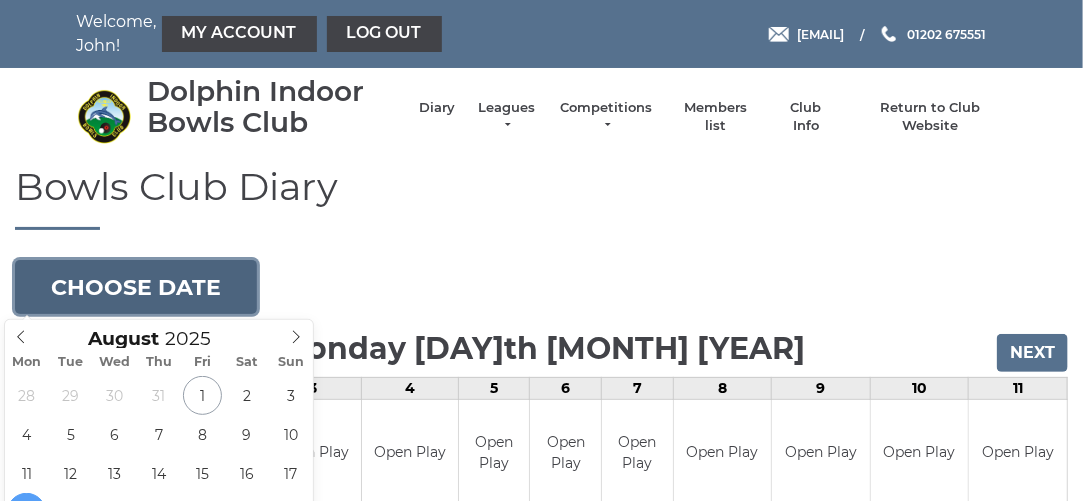 type on "2025-08-04" 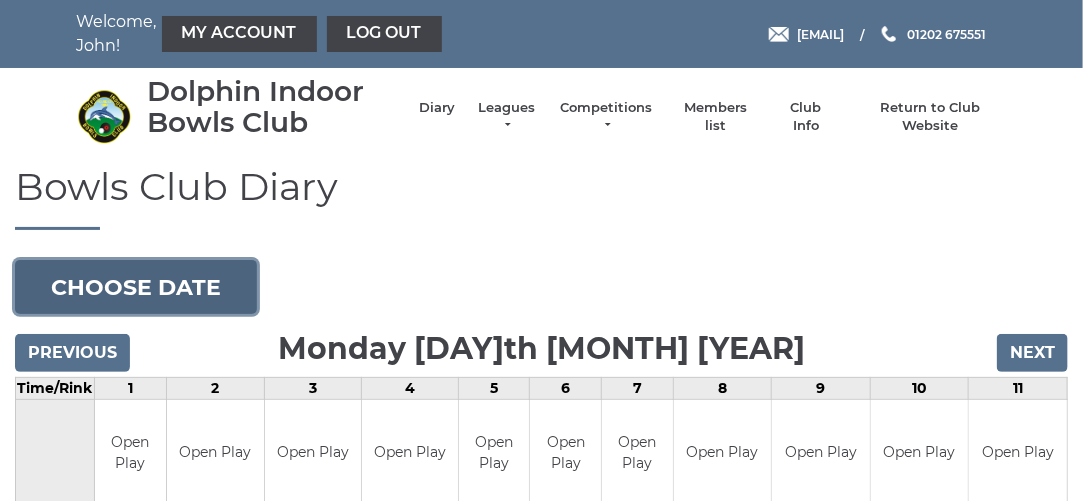 click on "Choose date" at bounding box center [136, 287] 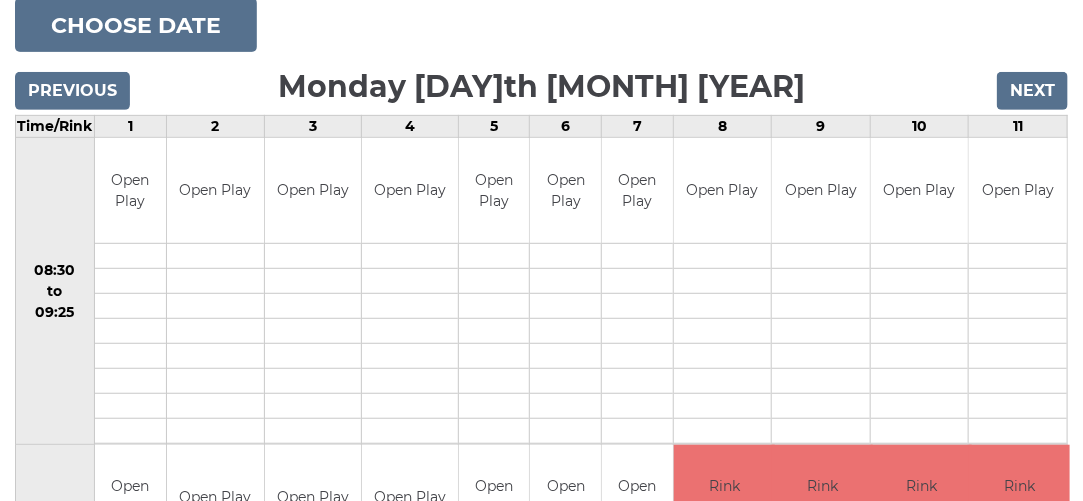 scroll, scrollTop: 284, scrollLeft: 0, axis: vertical 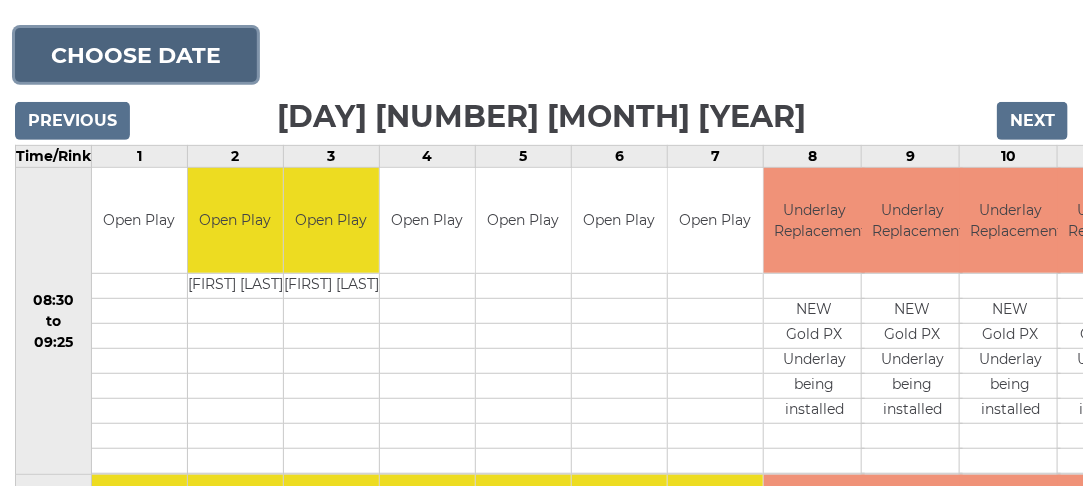 click on "Choose date" at bounding box center [136, 55] 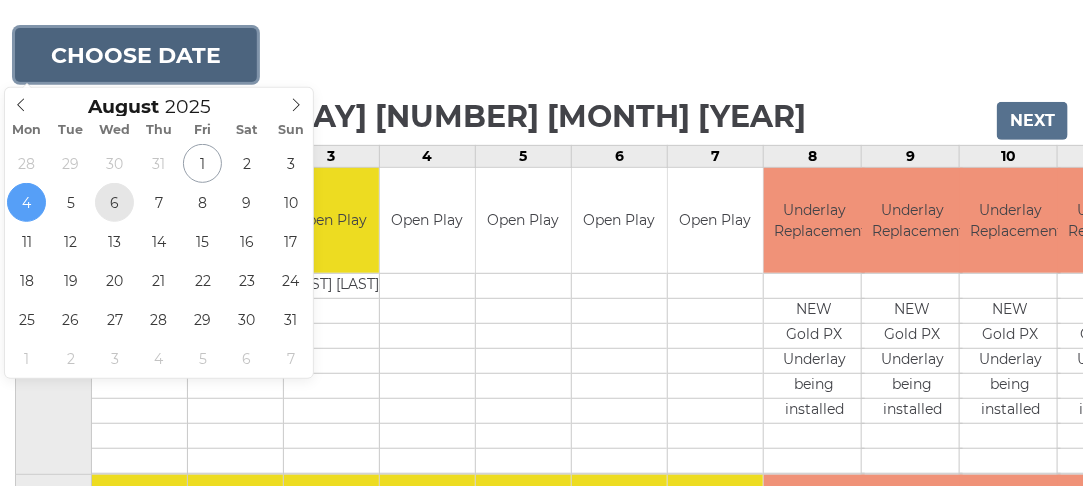 type on "[DATE]" 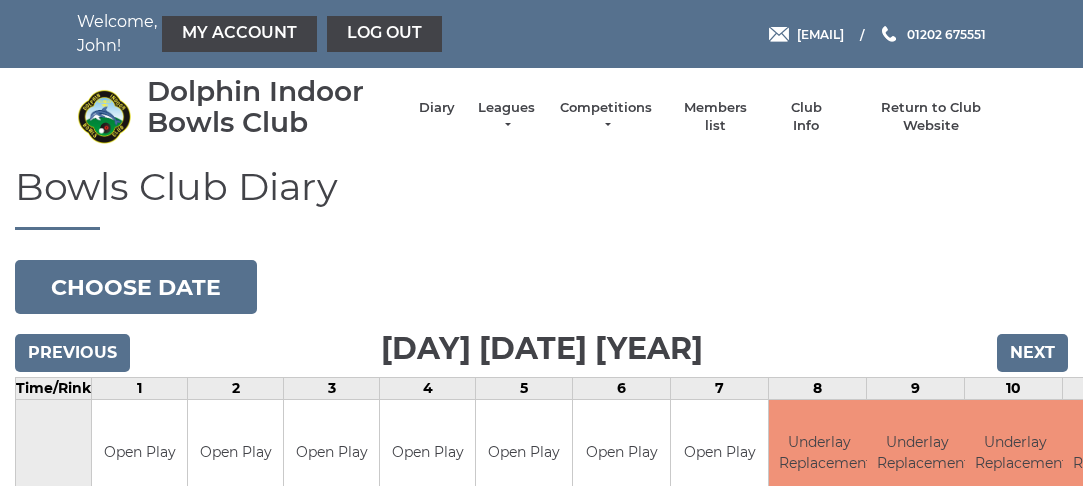 scroll, scrollTop: 0, scrollLeft: 0, axis: both 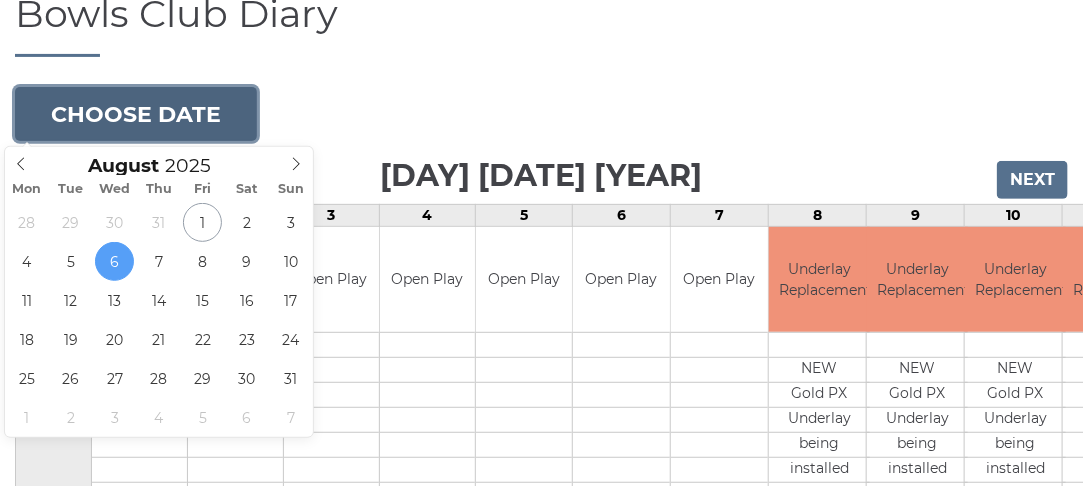 click on "Choose date" at bounding box center (136, 114) 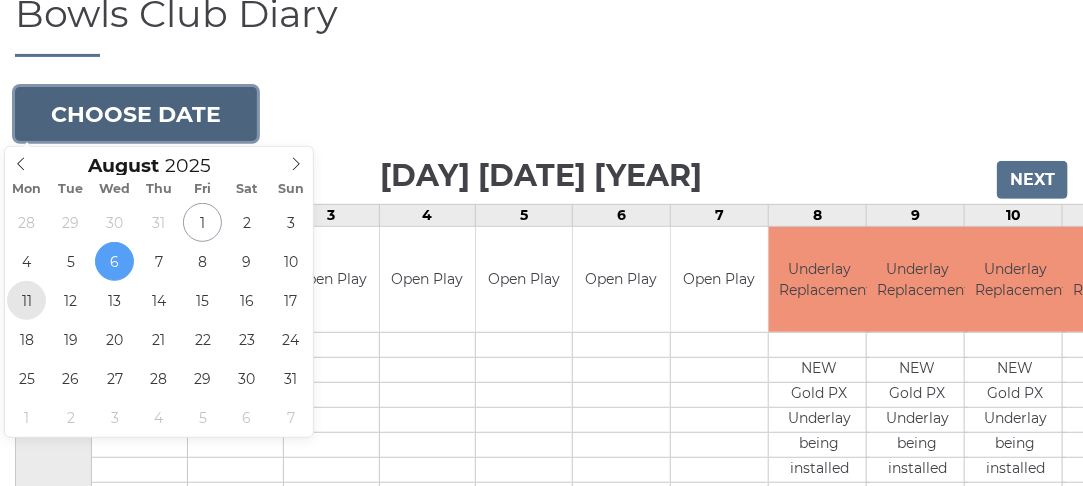type on "2025-08-11" 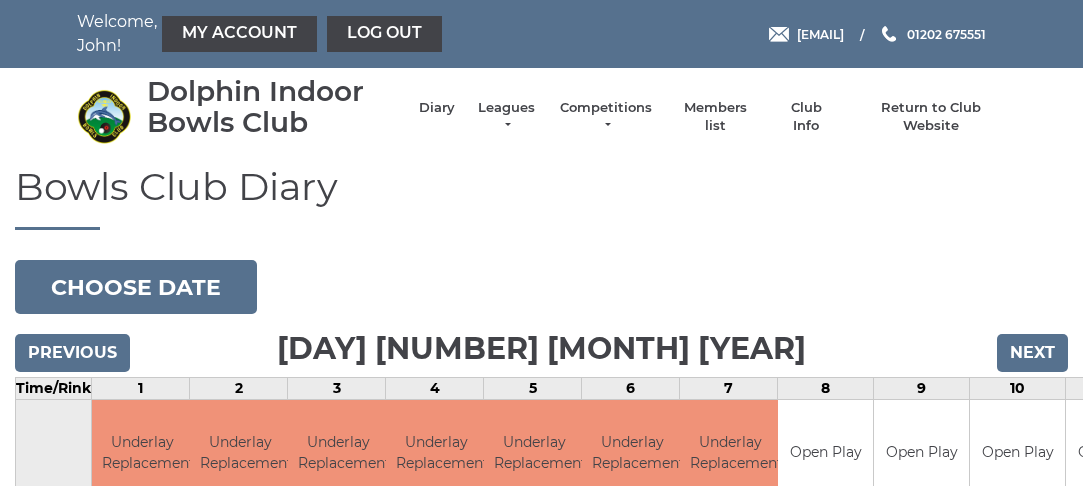 scroll, scrollTop: 0, scrollLeft: 0, axis: both 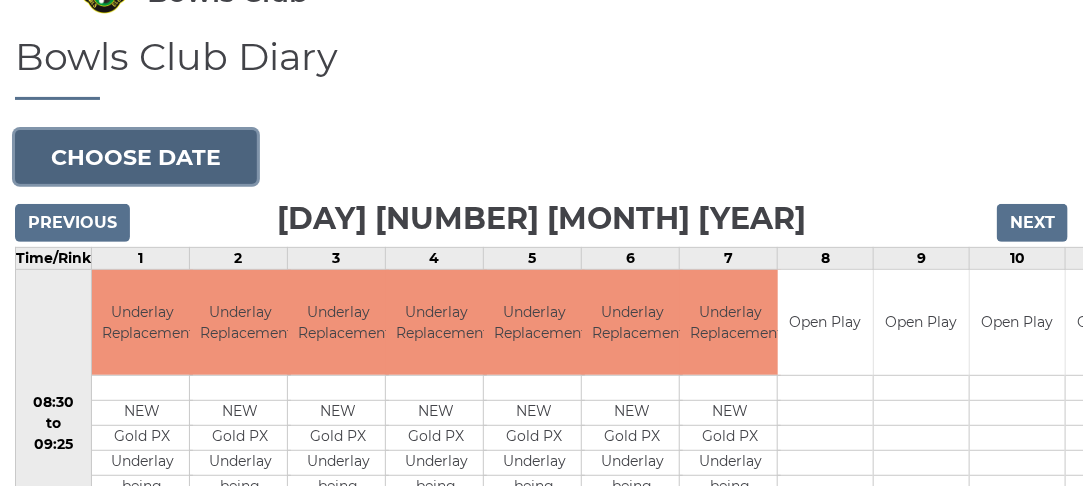 click on "Choose date" at bounding box center (136, 157) 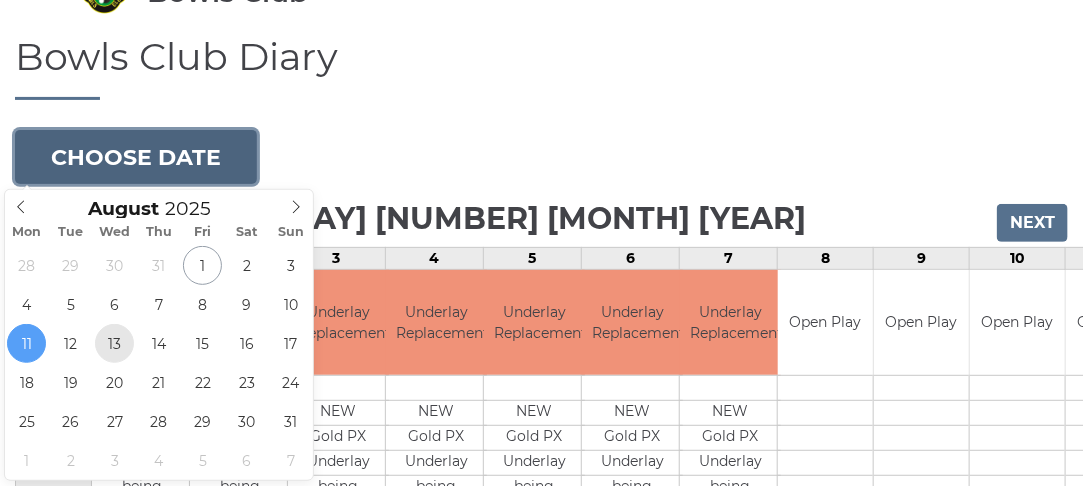 type on "2025-08-13" 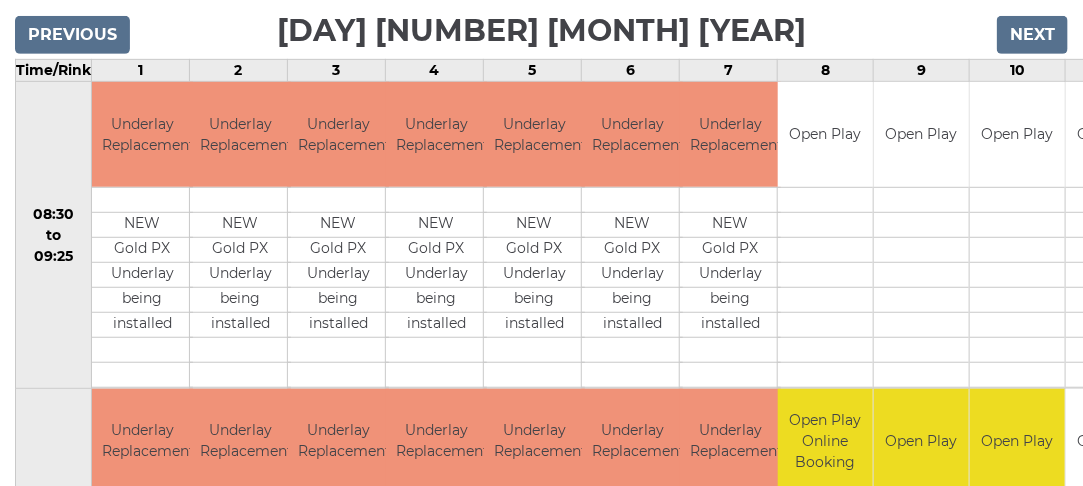 scroll, scrollTop: 472, scrollLeft: 0, axis: vertical 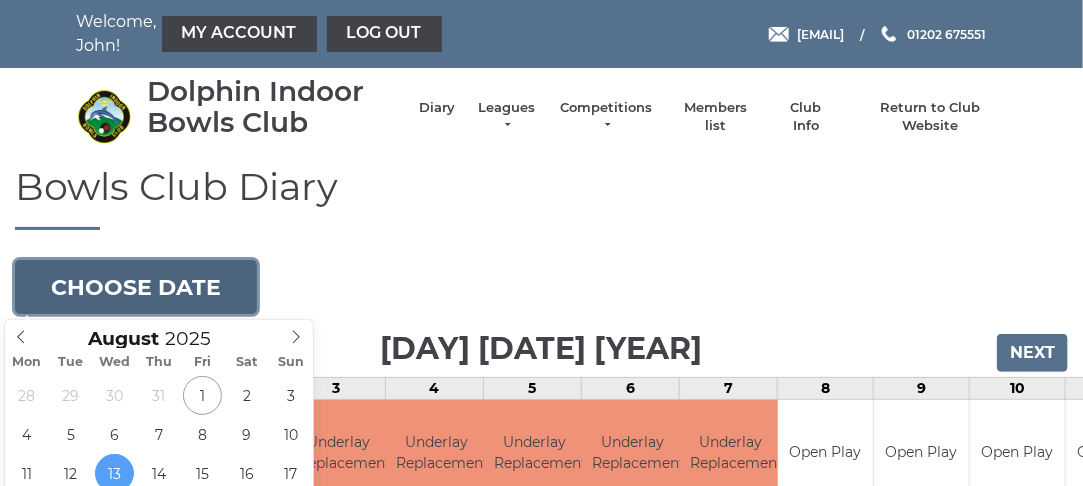 click on "Choose date" at bounding box center (136, 287) 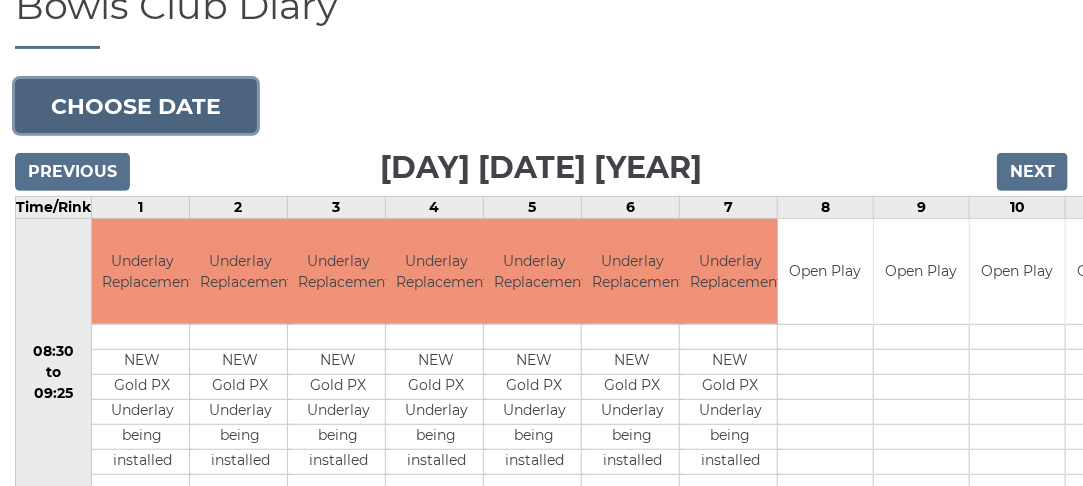 scroll, scrollTop: 198, scrollLeft: 0, axis: vertical 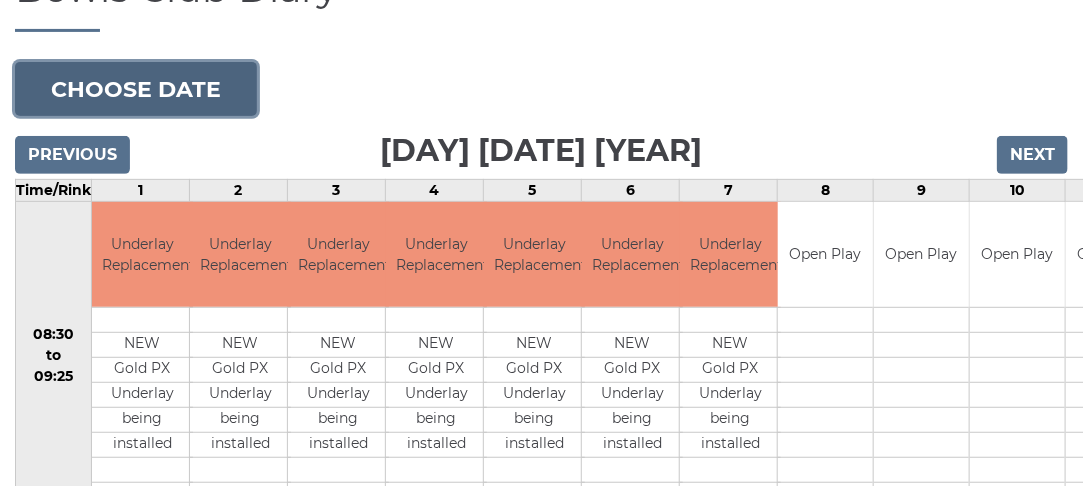 click on "Choose date" at bounding box center [136, 89] 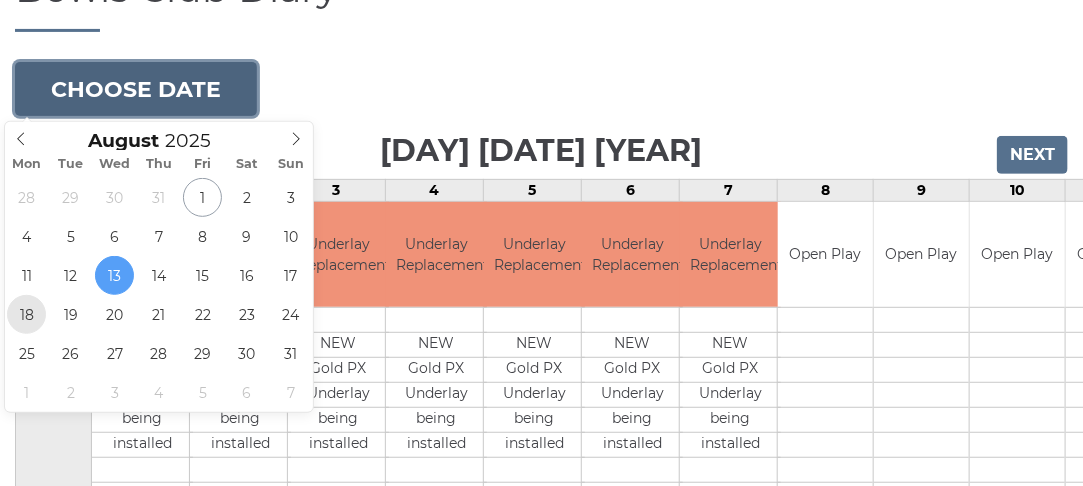 type on "[DATE]" 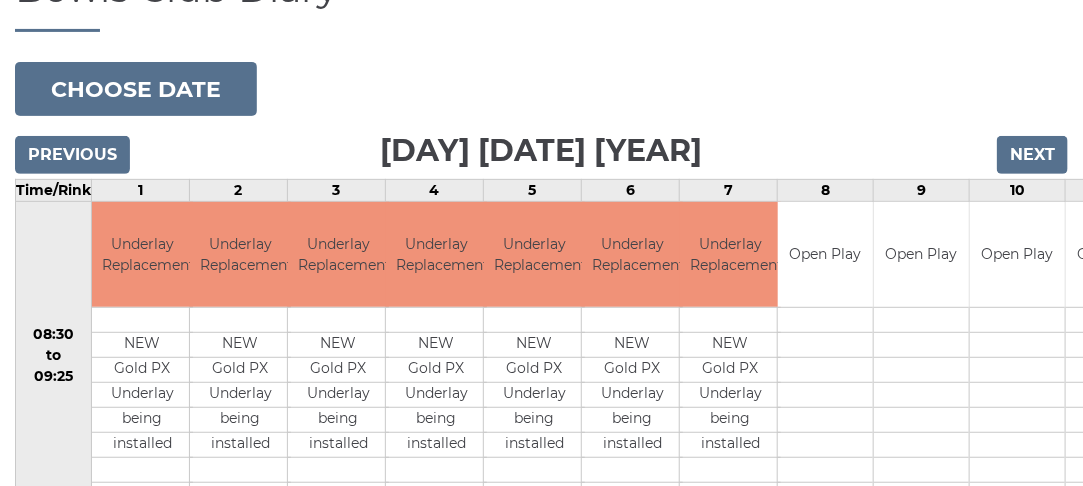 scroll, scrollTop: 284, scrollLeft: 0, axis: vertical 